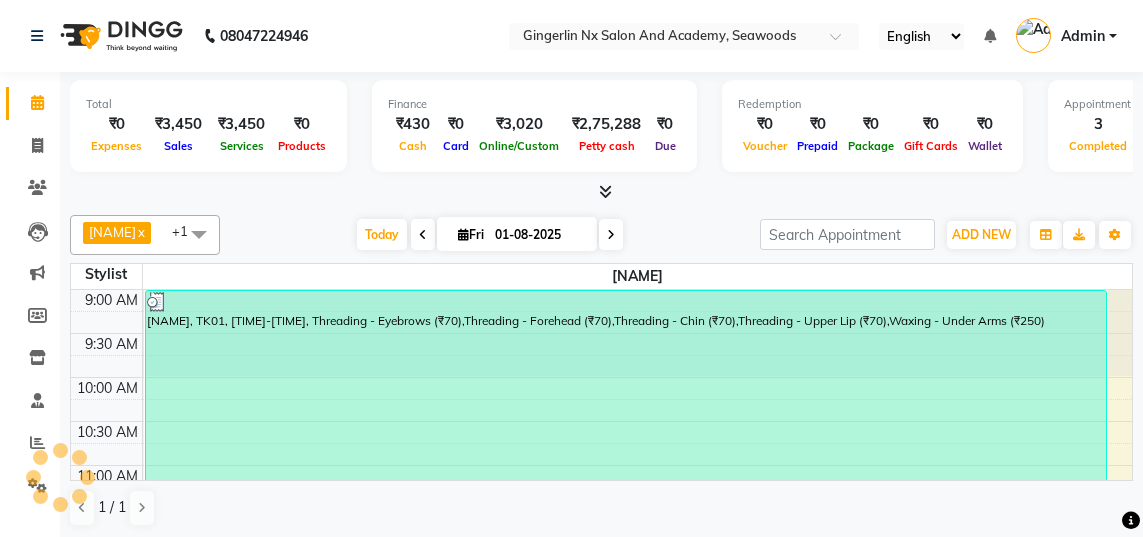scroll, scrollTop: 0, scrollLeft: 0, axis: both 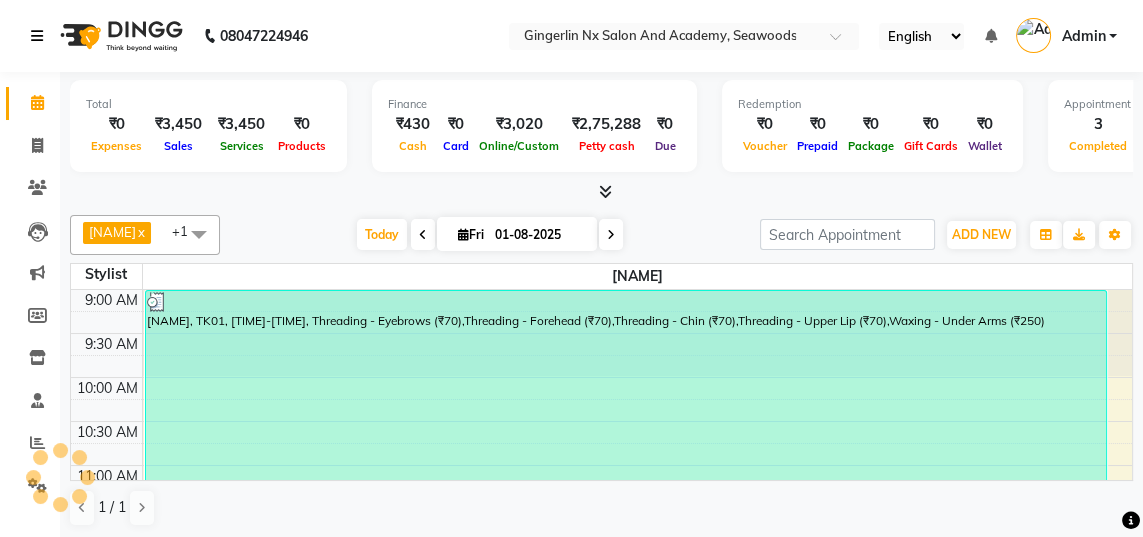 click at bounding box center (37, 36) 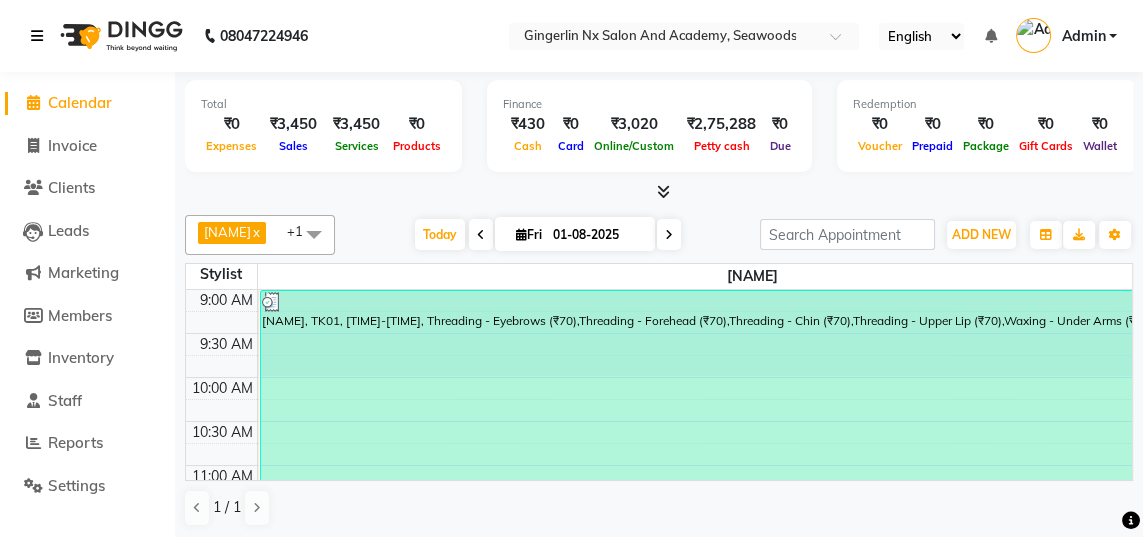 scroll, scrollTop: 778, scrollLeft: 0, axis: vertical 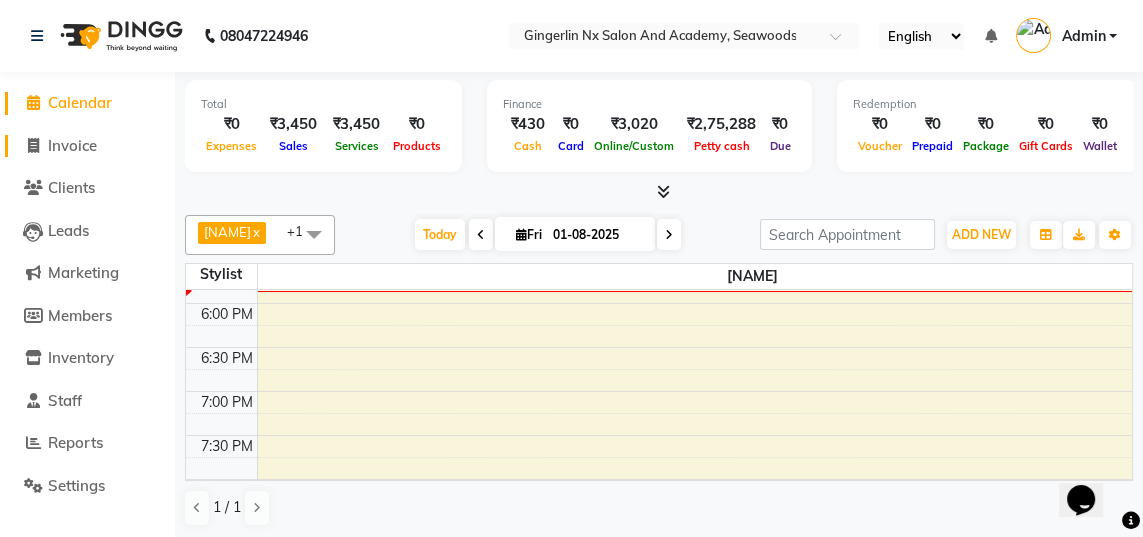 click on "Invoice" 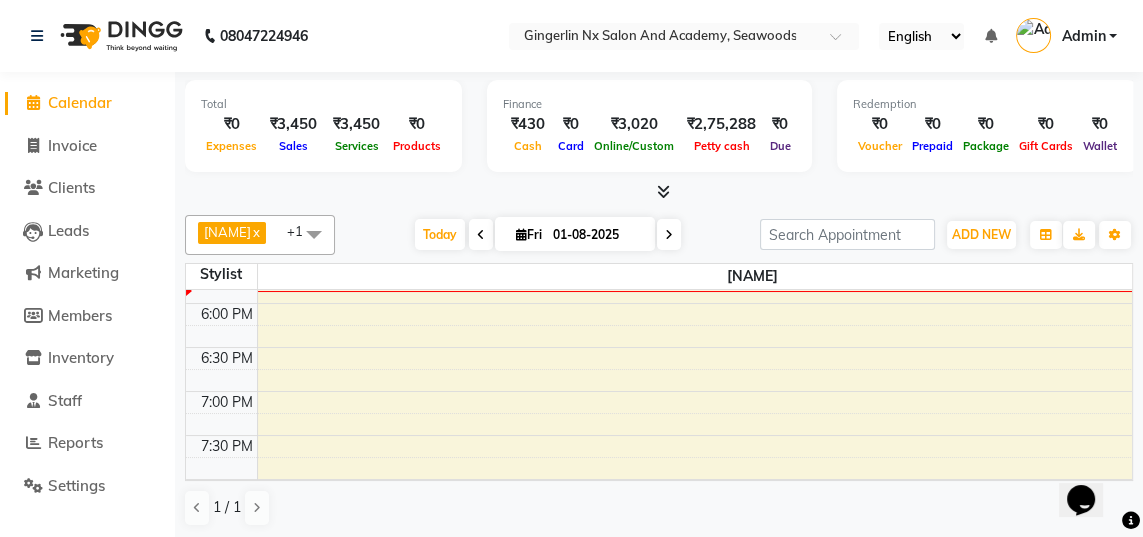 select on "480" 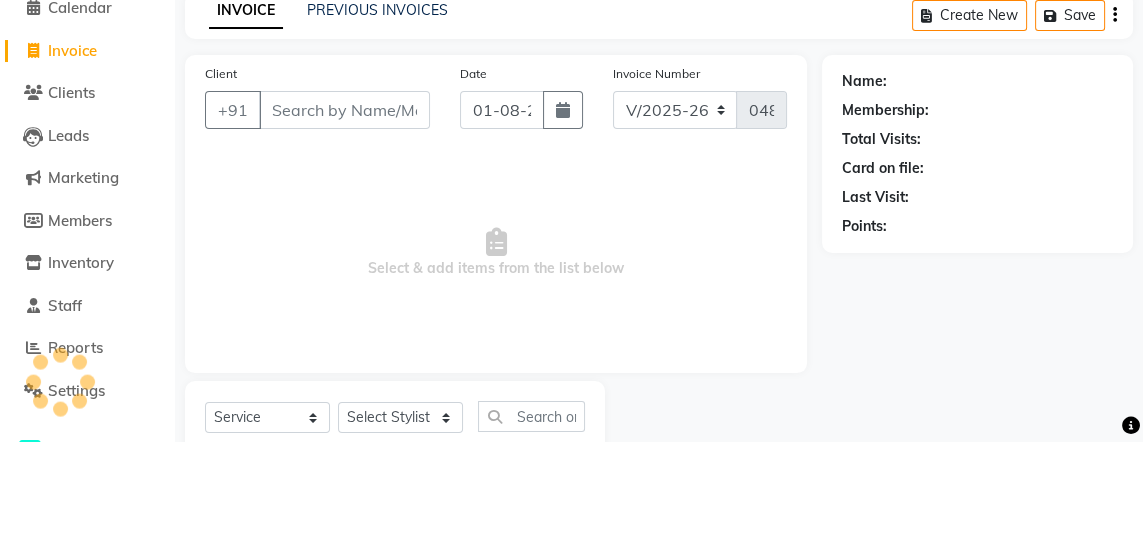 select on "membership" 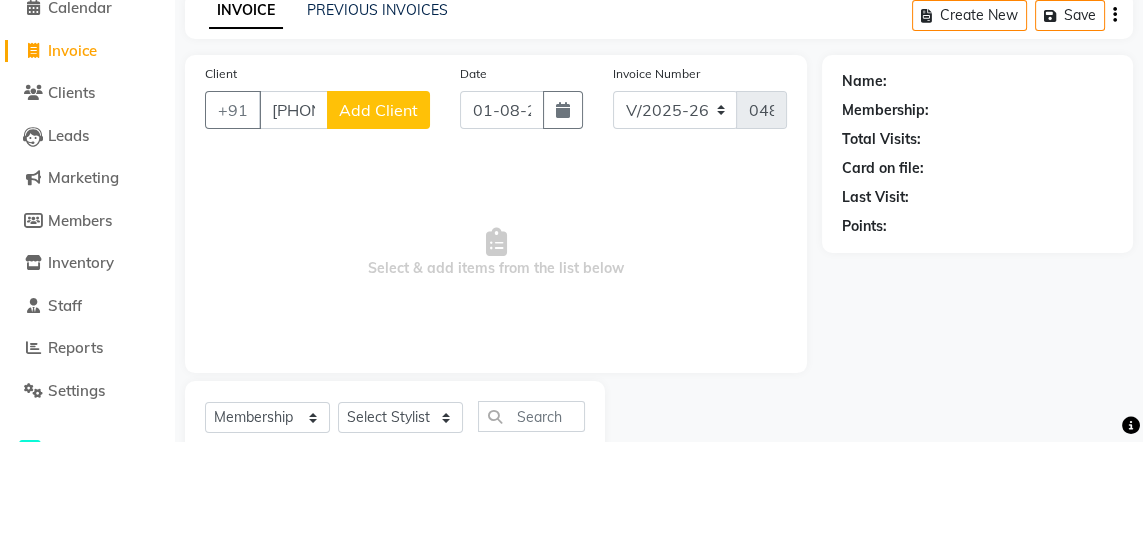 scroll, scrollTop: 0, scrollLeft: 0, axis: both 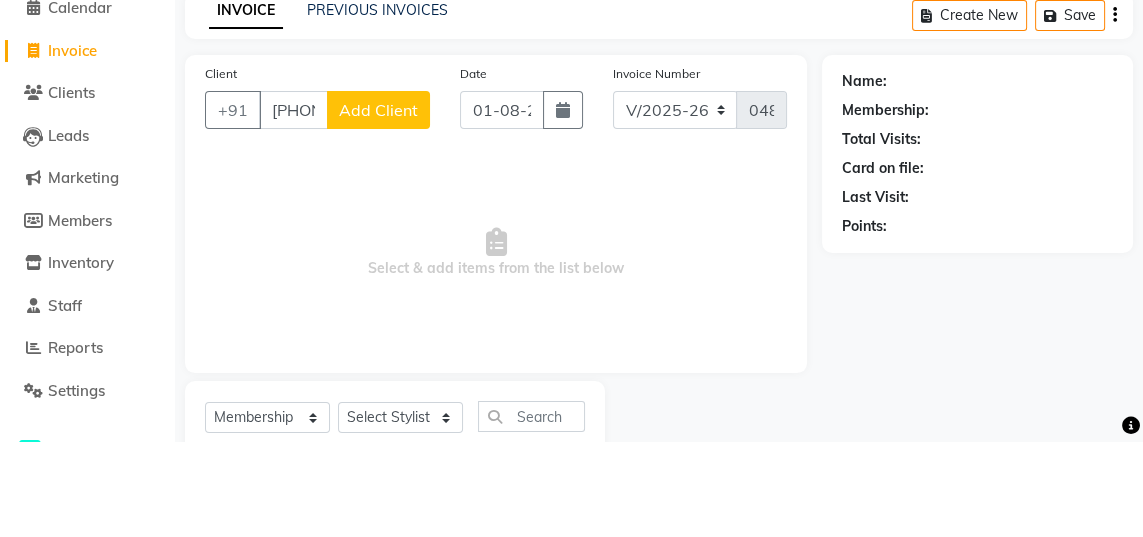 type on "[PHONE]" 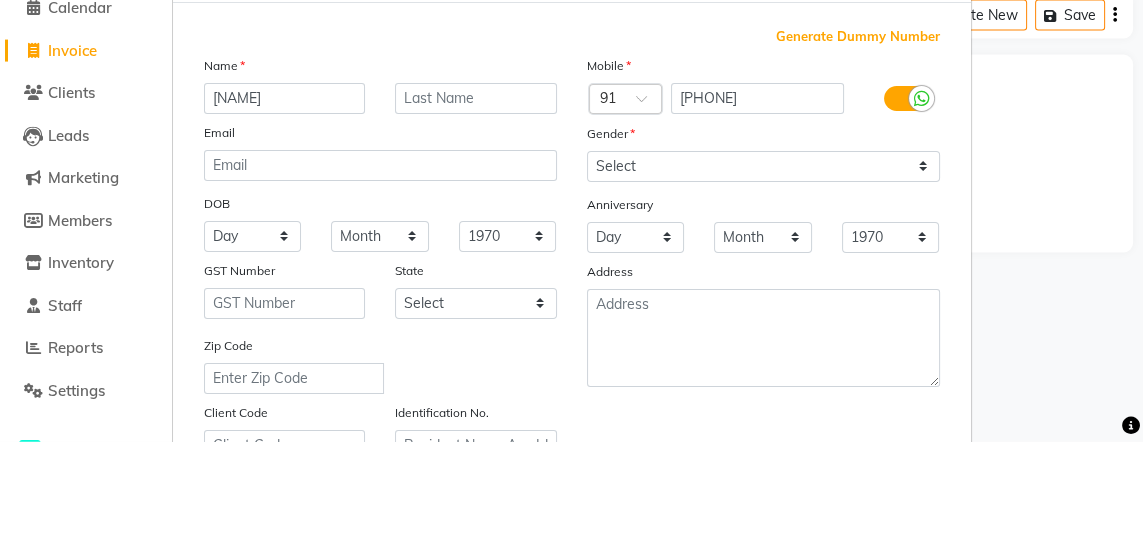 type on "[NAME]" 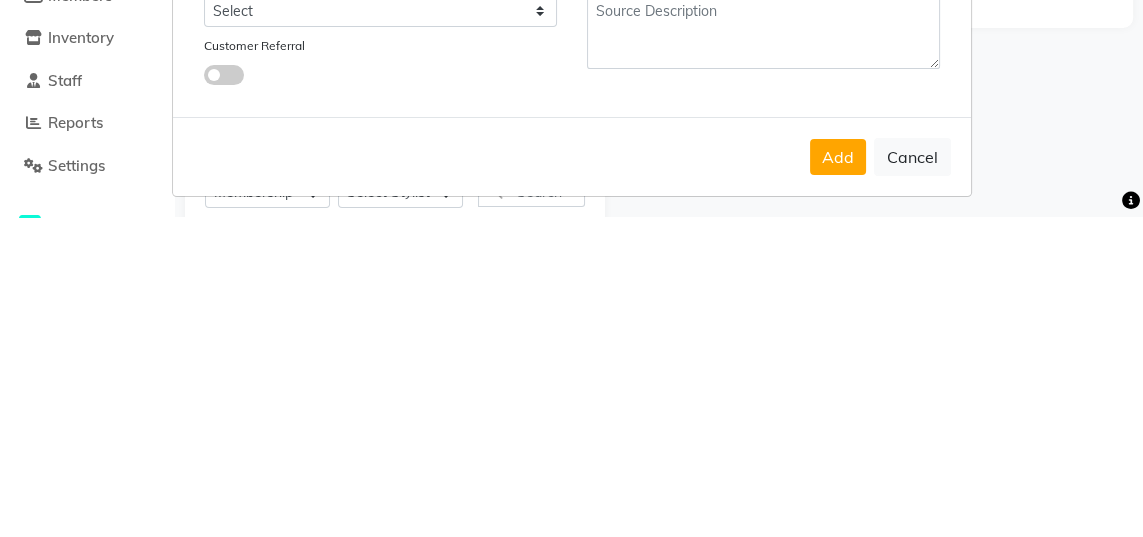 scroll, scrollTop: 384, scrollLeft: 0, axis: vertical 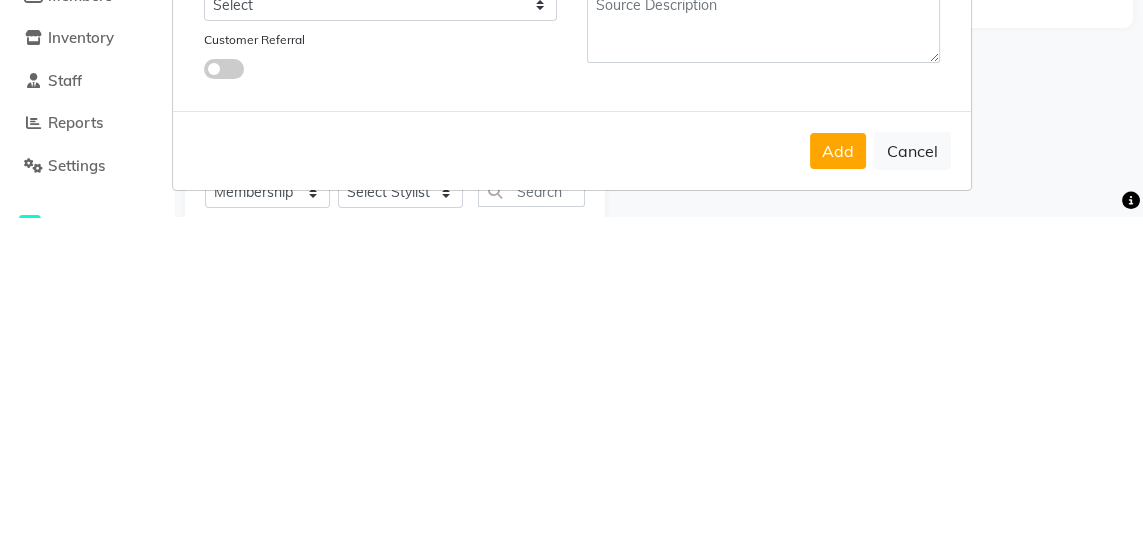 click on "Add" at bounding box center (838, 471) 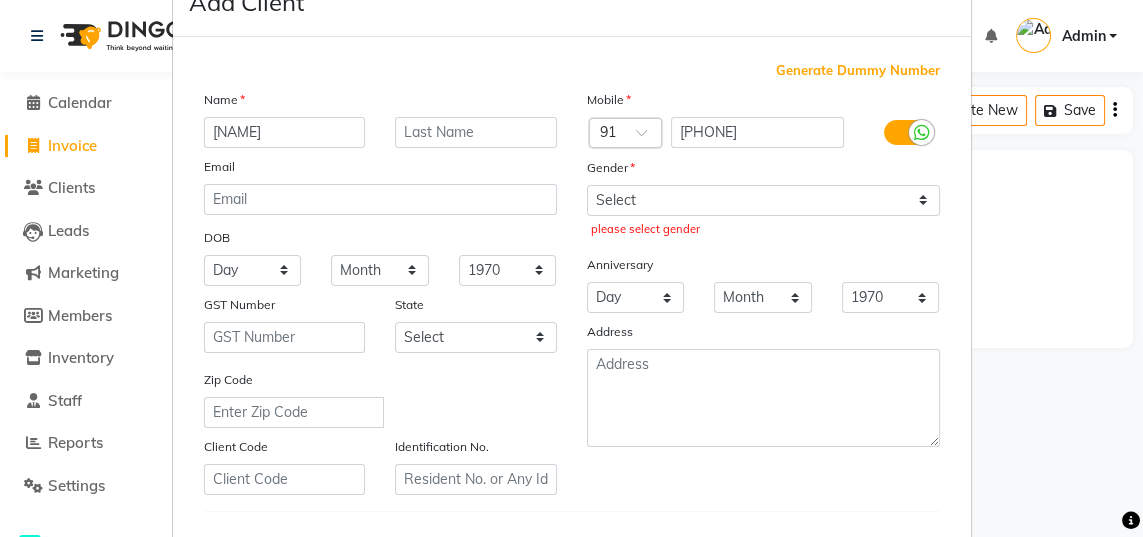 scroll, scrollTop: 65, scrollLeft: 0, axis: vertical 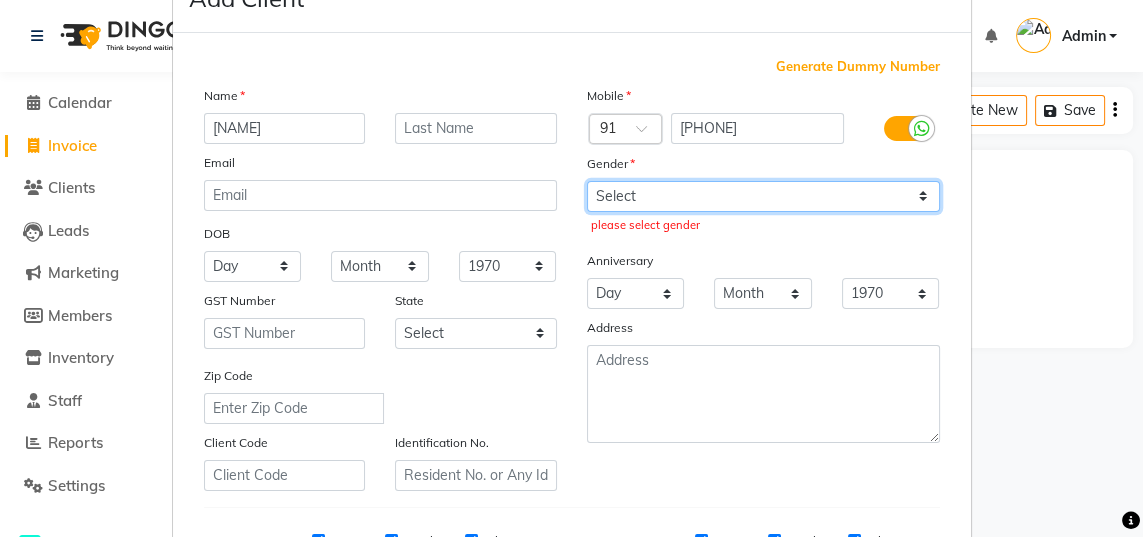click on "Select Male Female Other Prefer Not To Say" at bounding box center (763, 196) 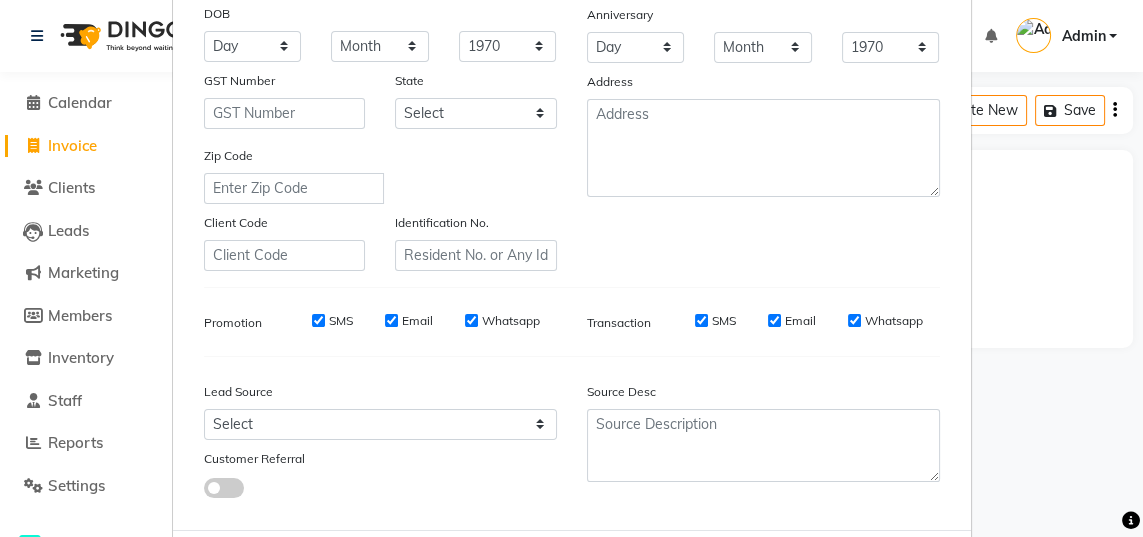 scroll, scrollTop: 288, scrollLeft: 0, axis: vertical 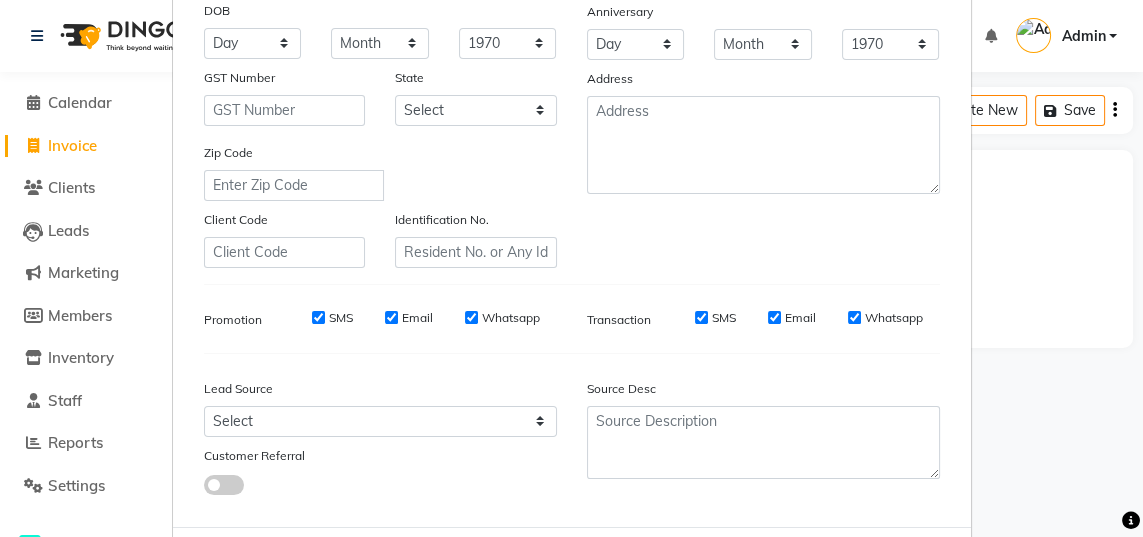 click on "Add" at bounding box center [838, 567] 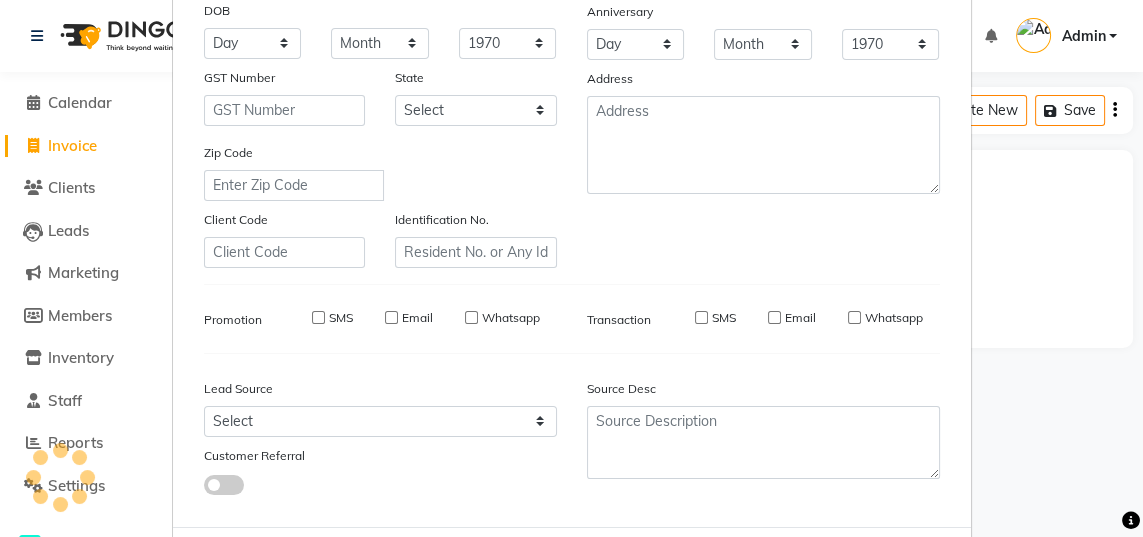 type 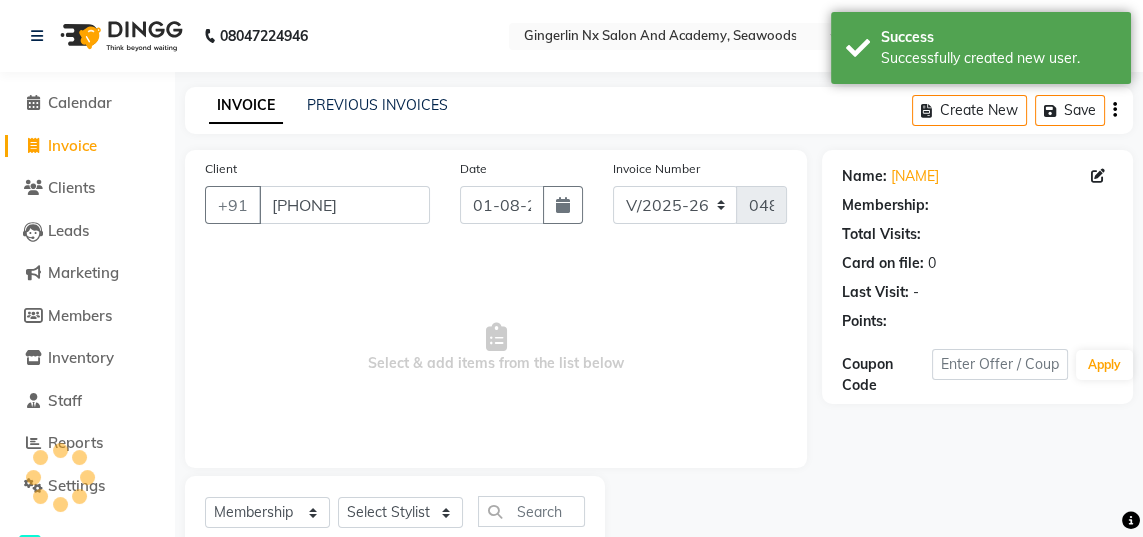 select on "1: Object" 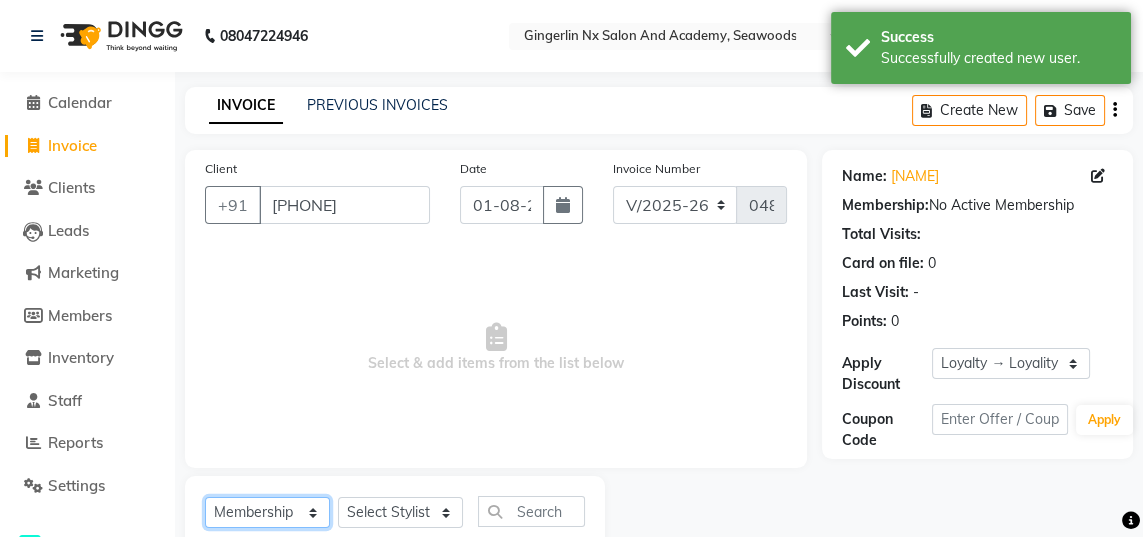 click on "Select  Service  Product  Membership  Package Voucher Prepaid Gift Card" 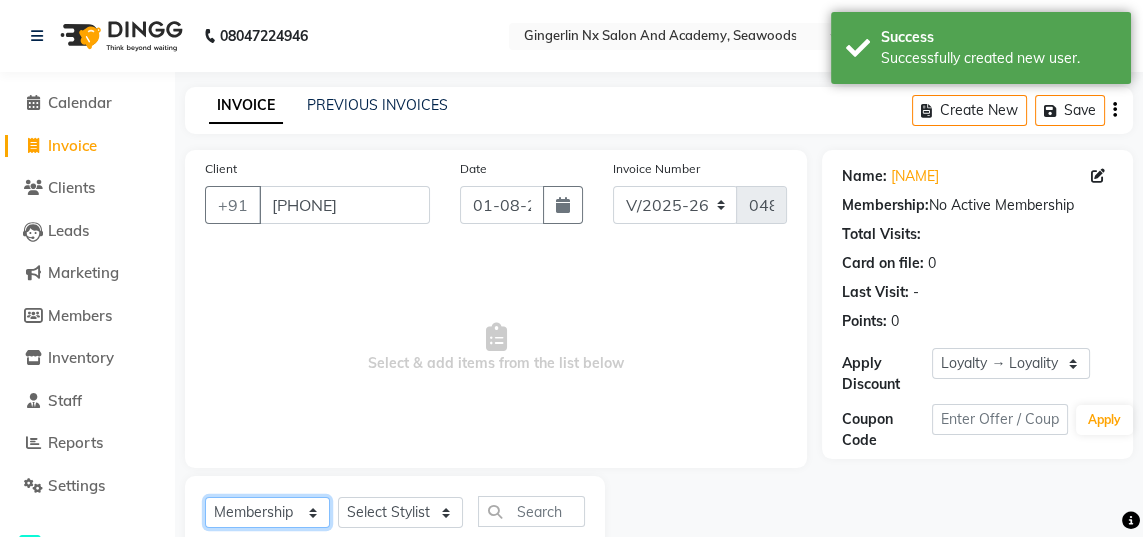 select on "service" 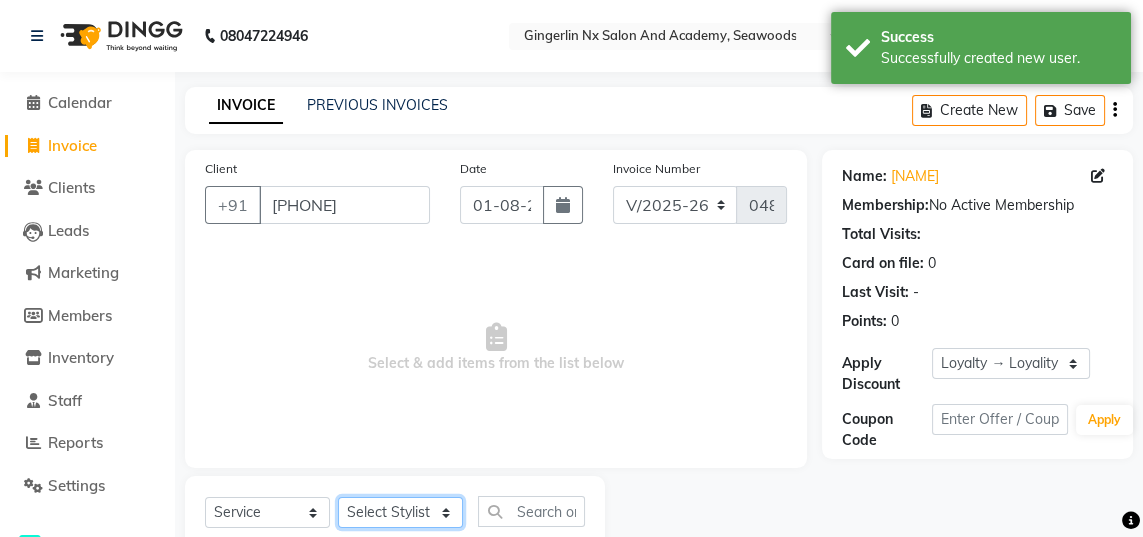 click on "Select Stylist [NAME] [NAME] [NAME] [NAME] [NAME] [NAME]" 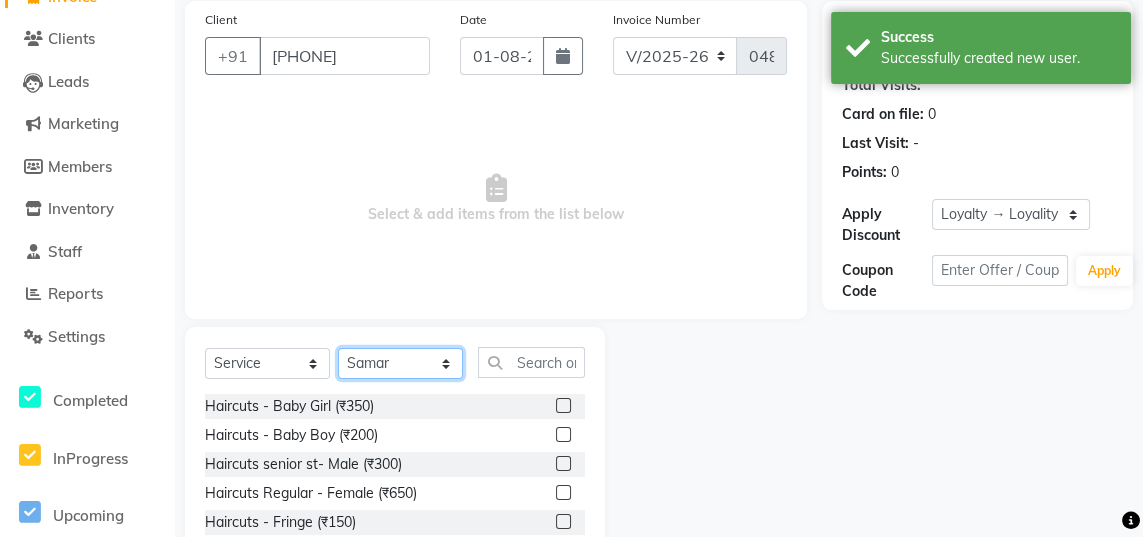 scroll, scrollTop: 167, scrollLeft: 0, axis: vertical 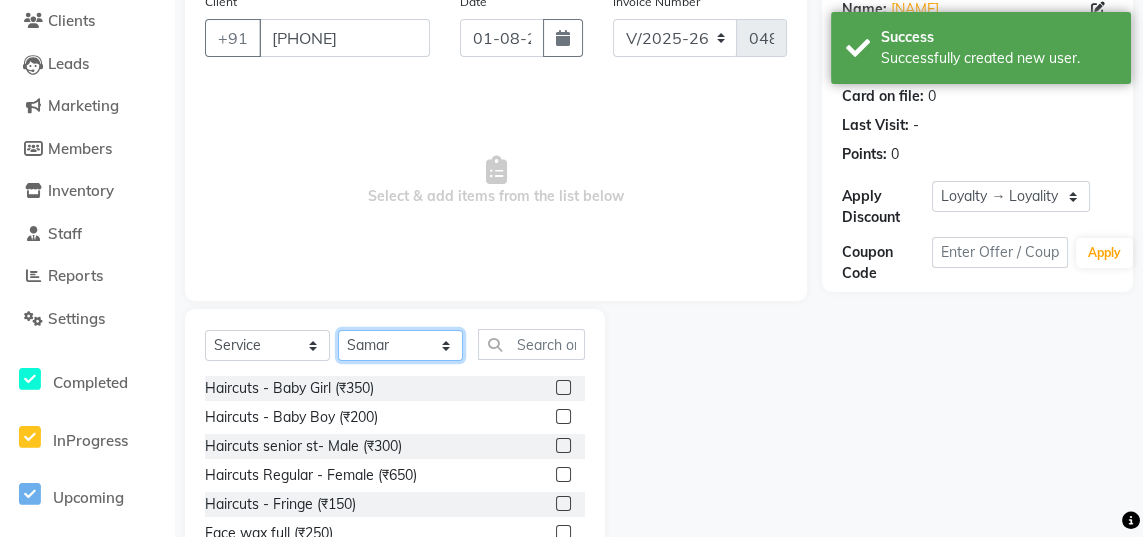 click on "Select Stylist [NAME] [NAME] [NAME] [NAME] [NAME] [NAME]" 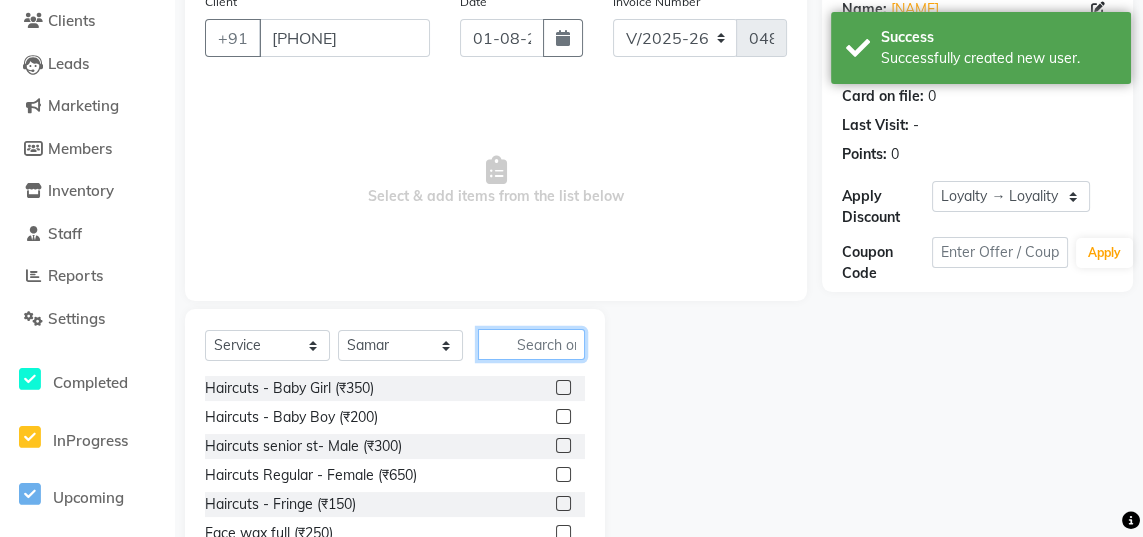 click 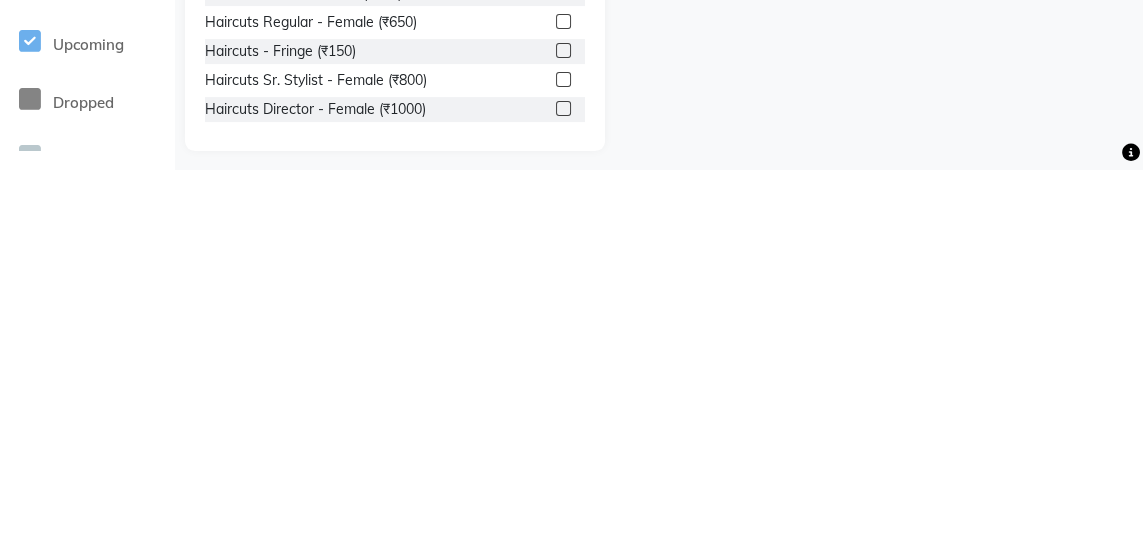 scroll, scrollTop: 263, scrollLeft: 0, axis: vertical 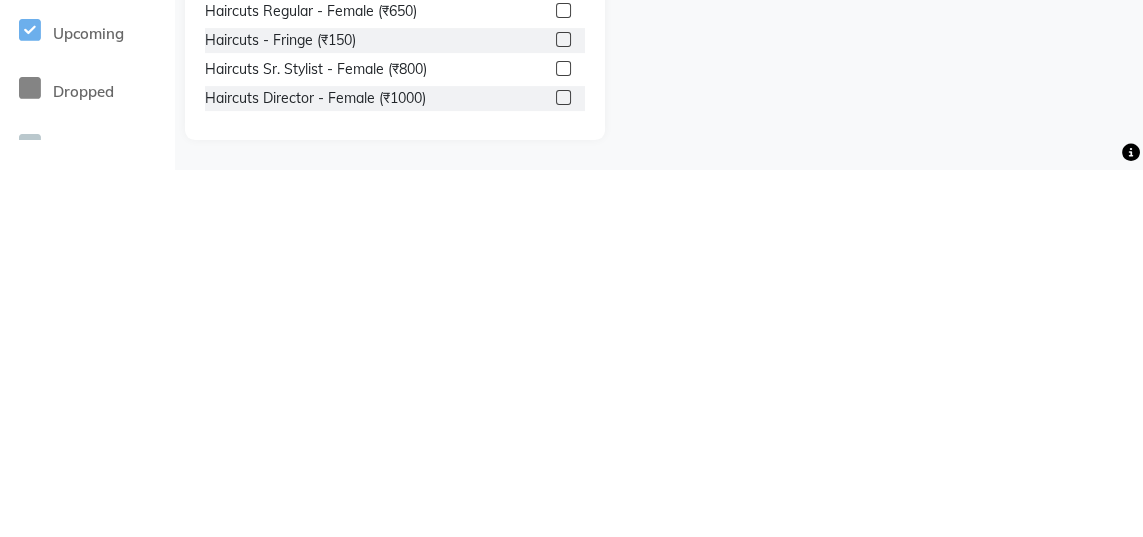 type on "Hair" 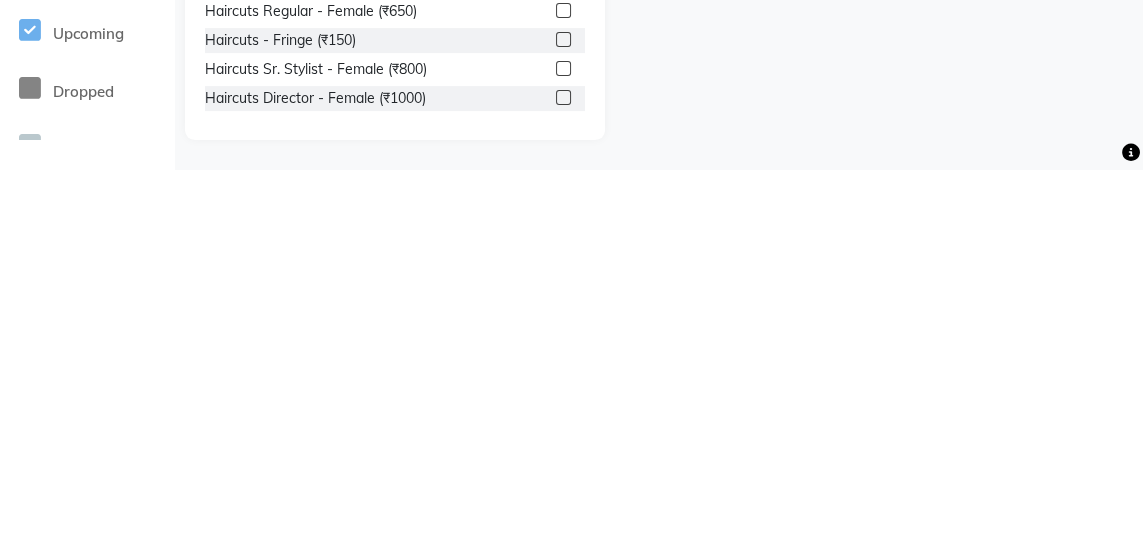 click 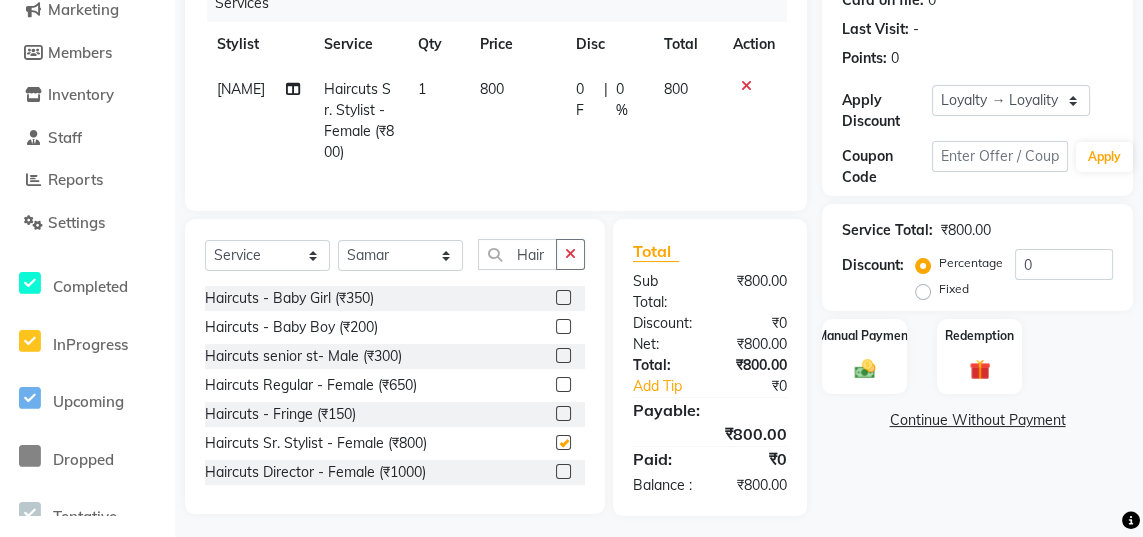 checkbox on "false" 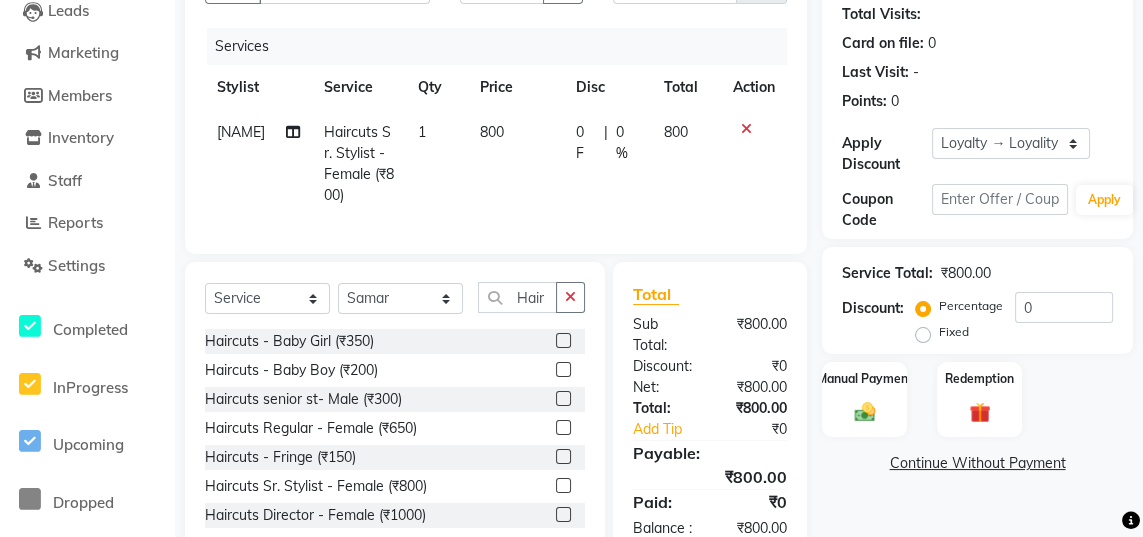 scroll, scrollTop: 195, scrollLeft: 0, axis: vertical 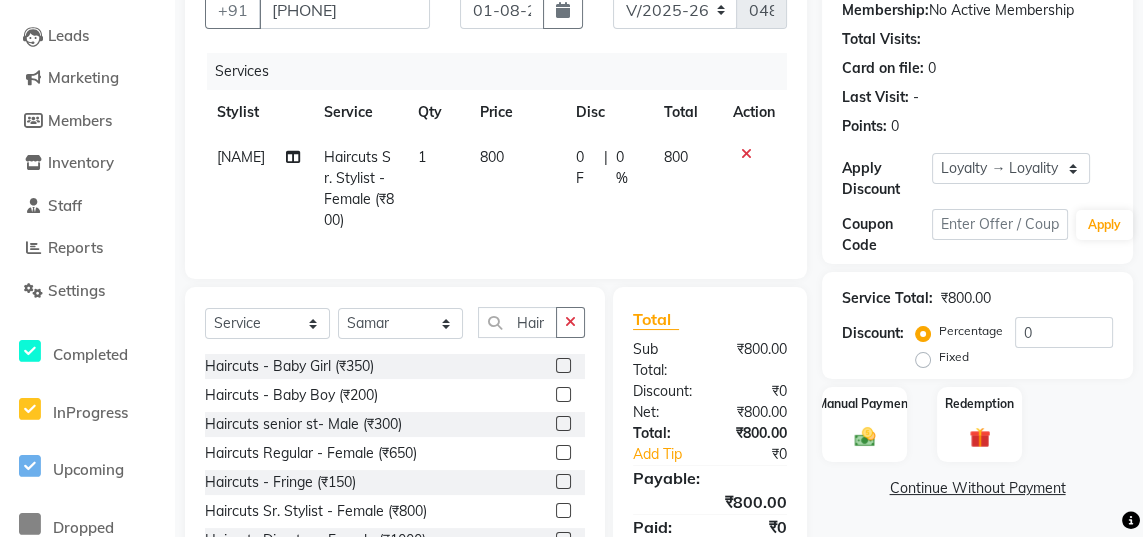 click on "Manual Payment" 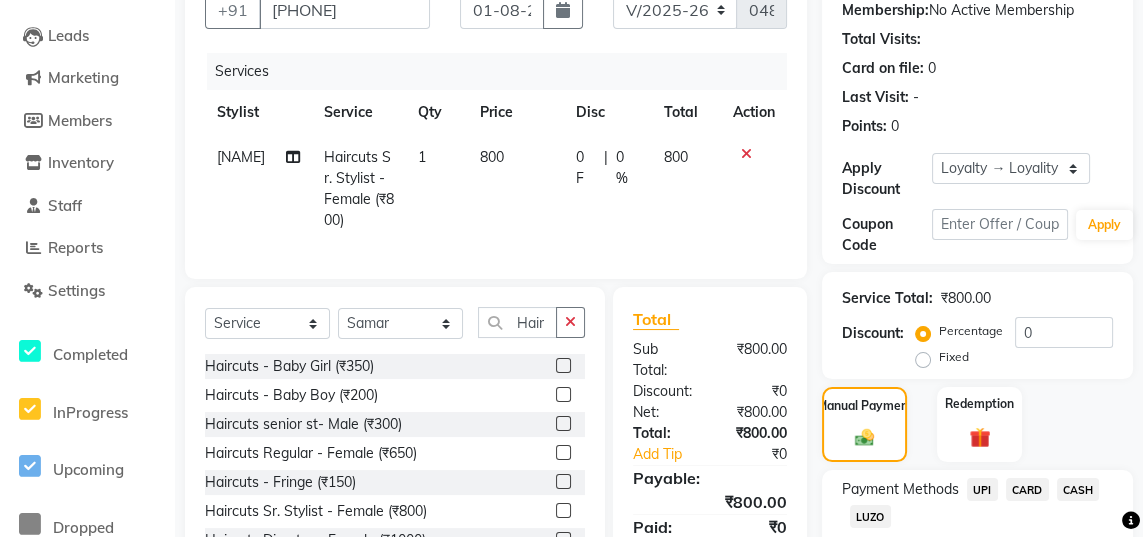 scroll, scrollTop: 222, scrollLeft: 0, axis: vertical 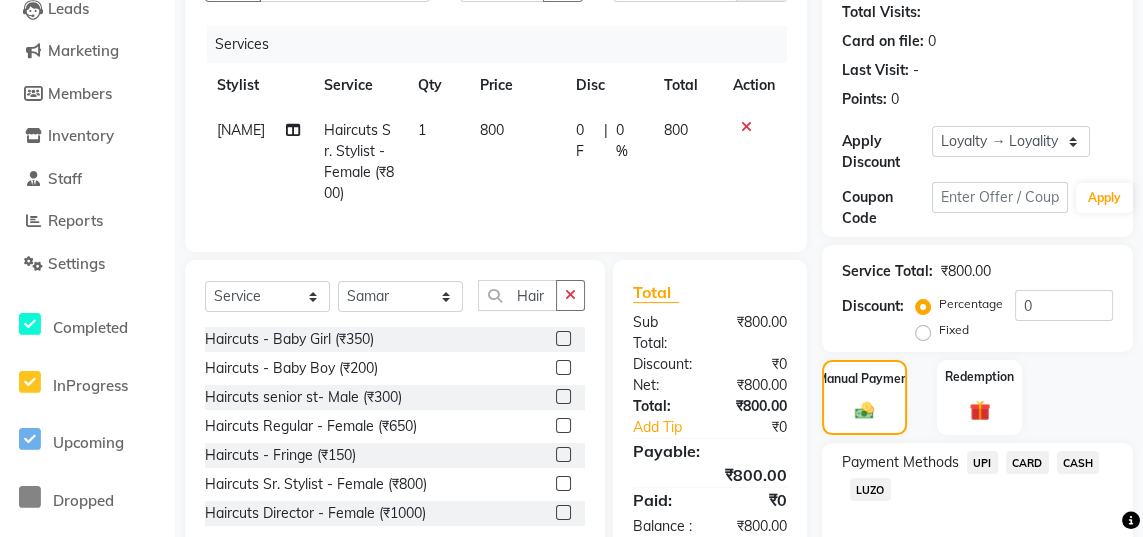 click on "UPI" 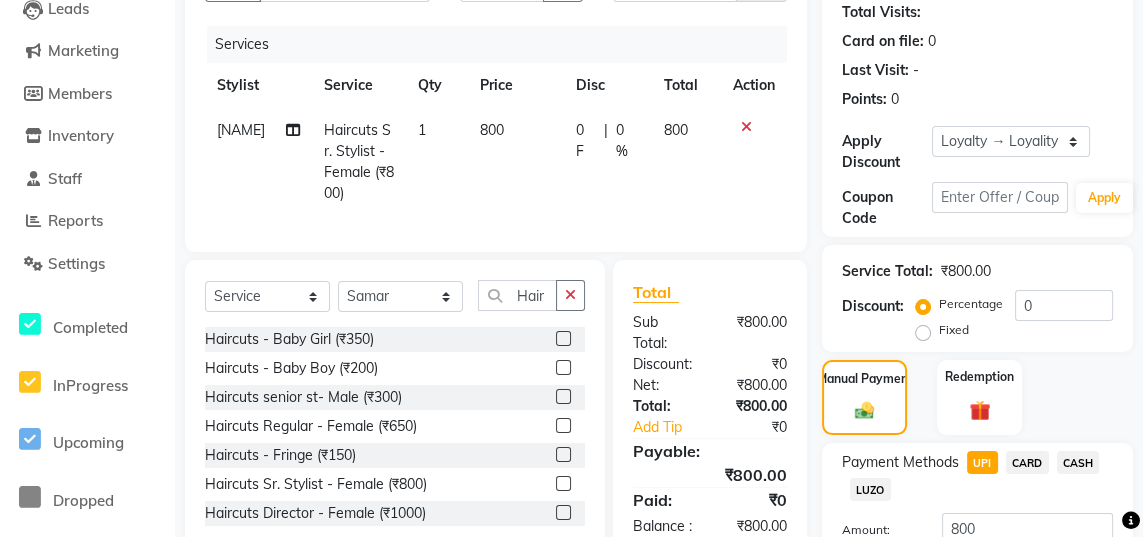 scroll, scrollTop: 277, scrollLeft: 0, axis: vertical 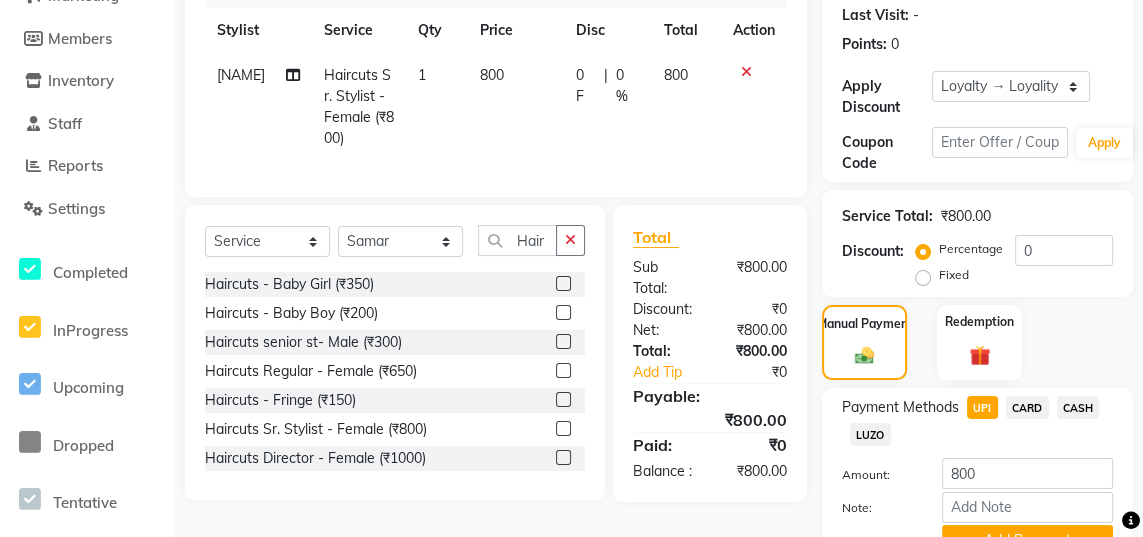click on "Add Payment" 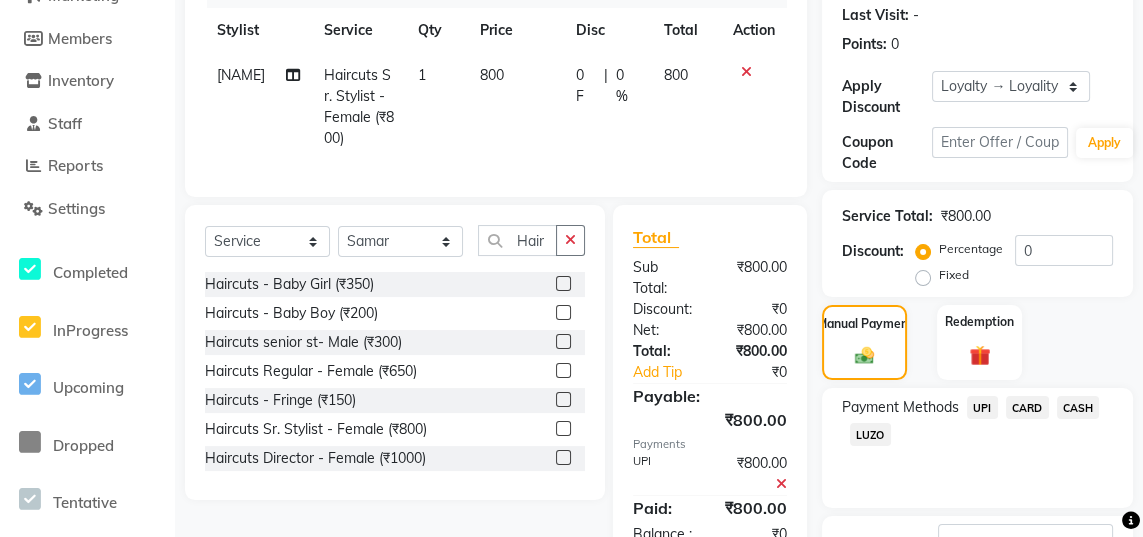 scroll, scrollTop: 419, scrollLeft: 0, axis: vertical 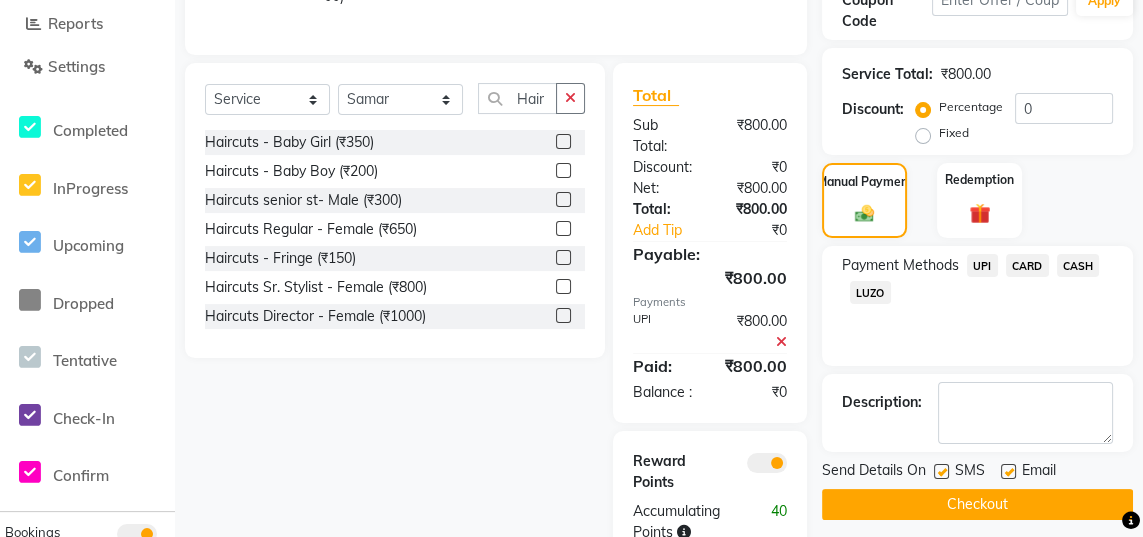 click on "Checkout" 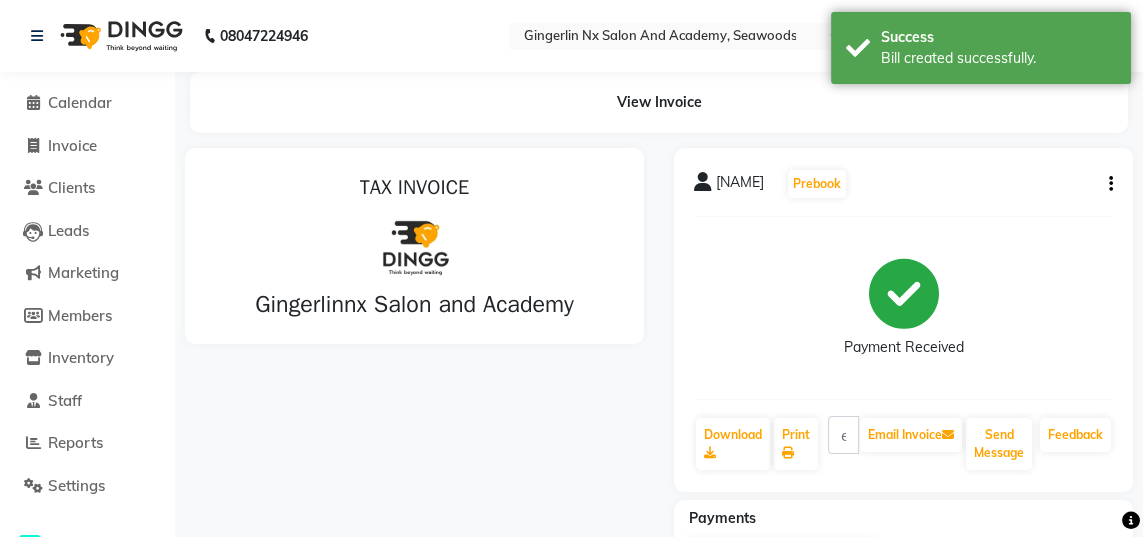 scroll, scrollTop: 0, scrollLeft: 0, axis: both 